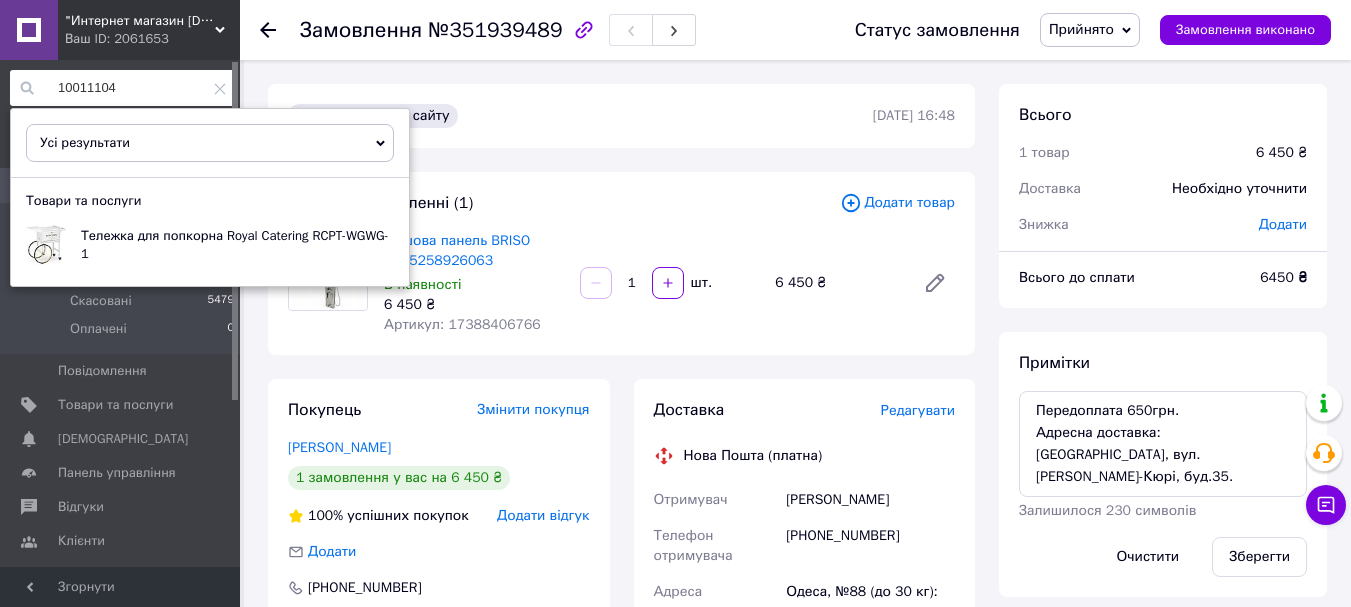 scroll, scrollTop: 0, scrollLeft: 0, axis: both 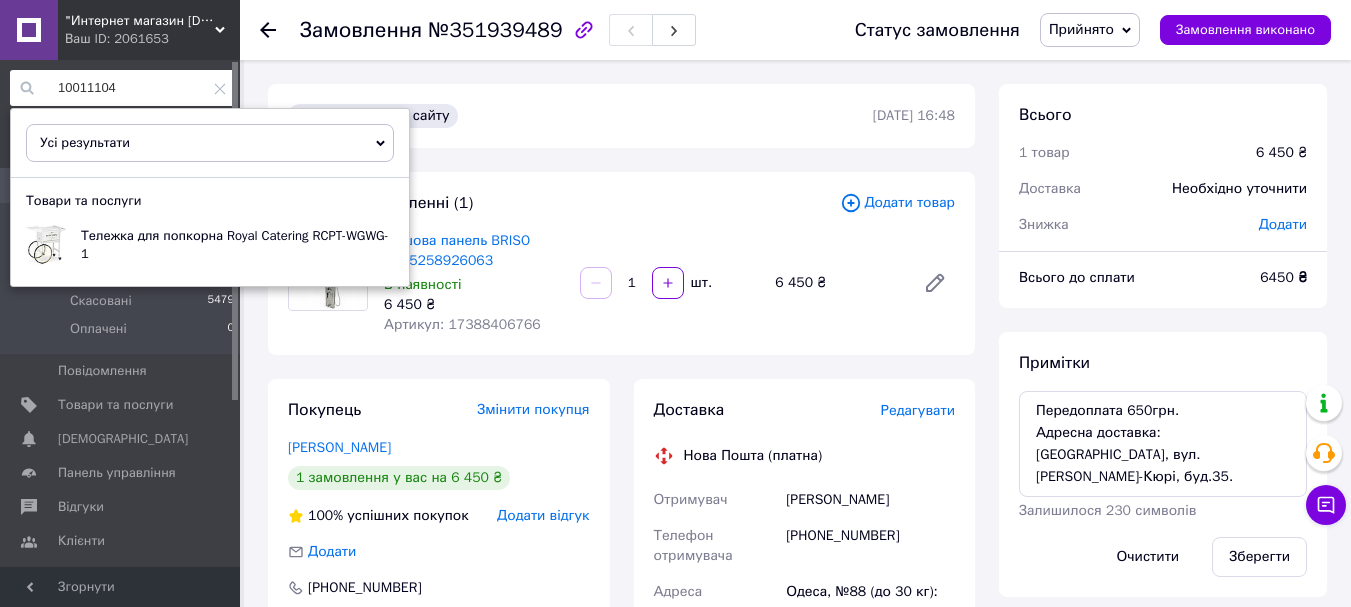 click 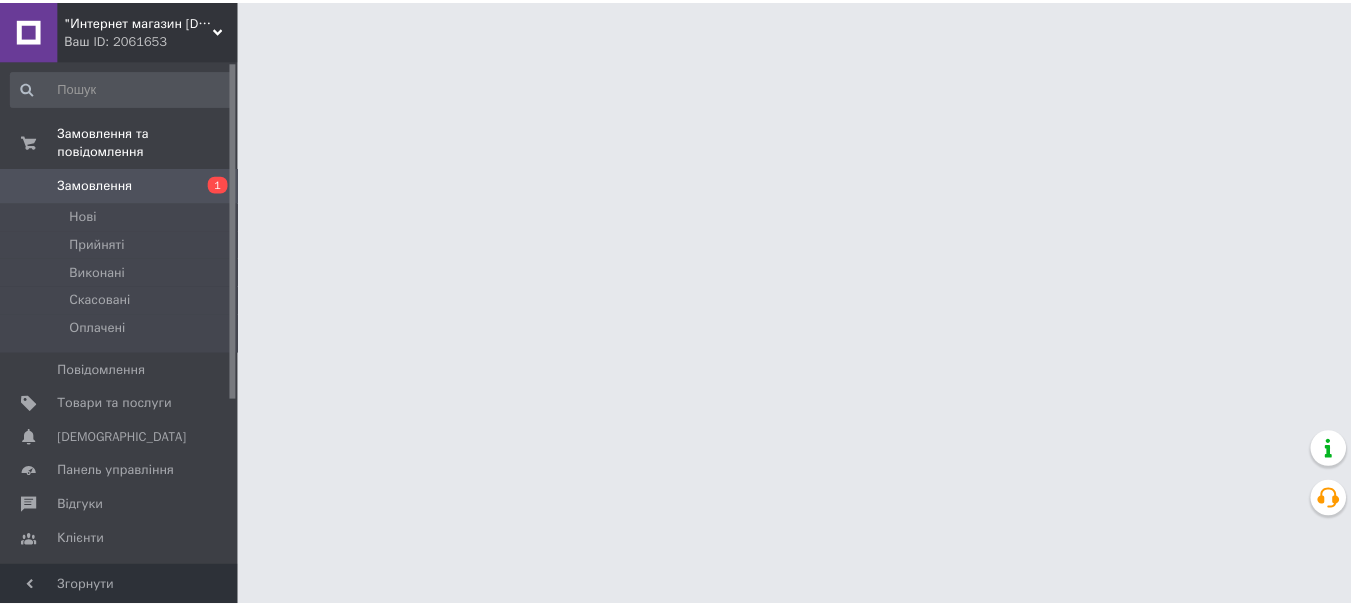 scroll, scrollTop: 0, scrollLeft: 0, axis: both 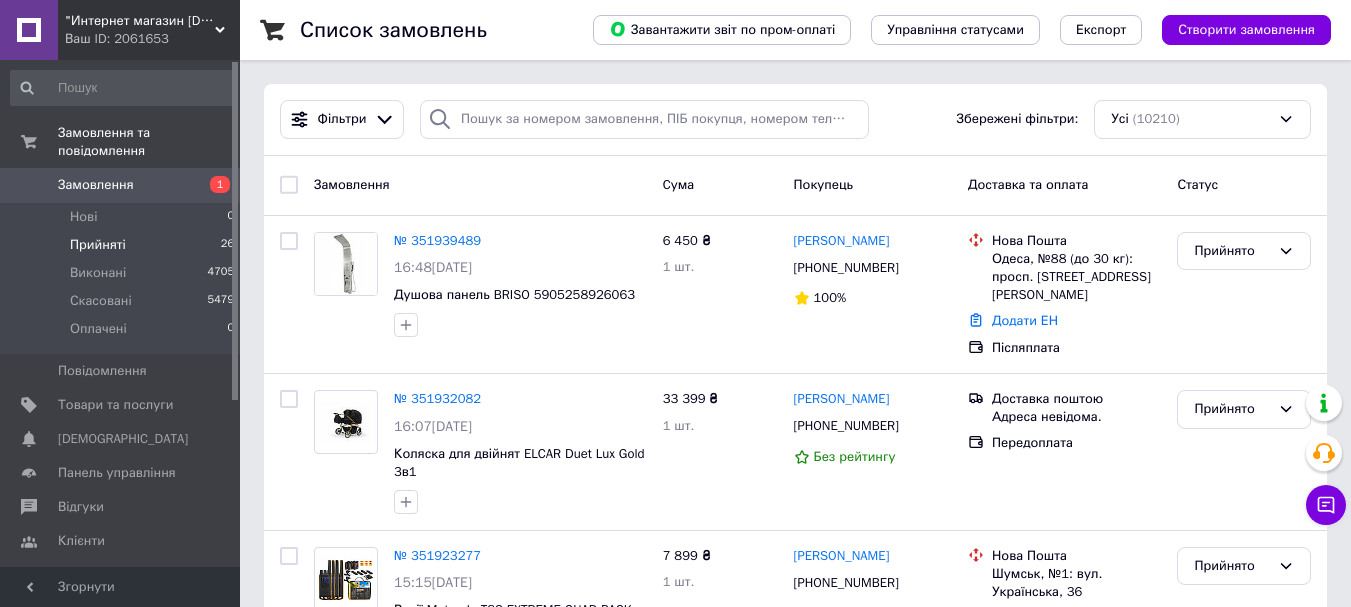 click on "Прийняті" at bounding box center (98, 245) 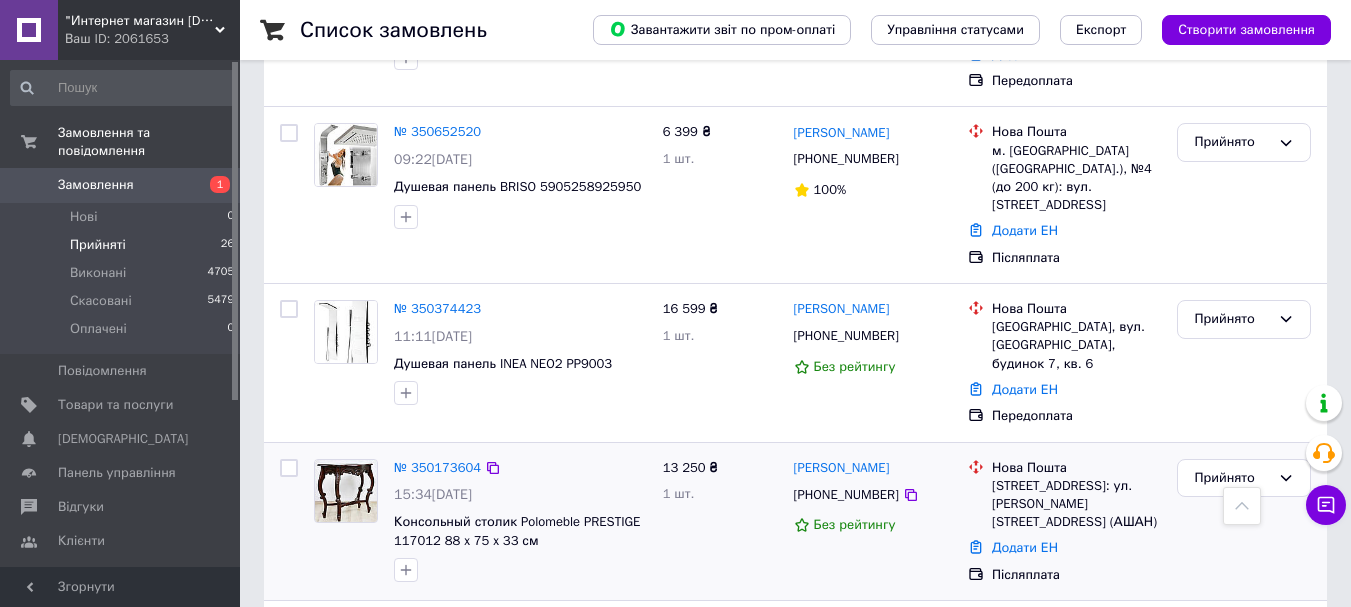 scroll, scrollTop: 4001, scrollLeft: 0, axis: vertical 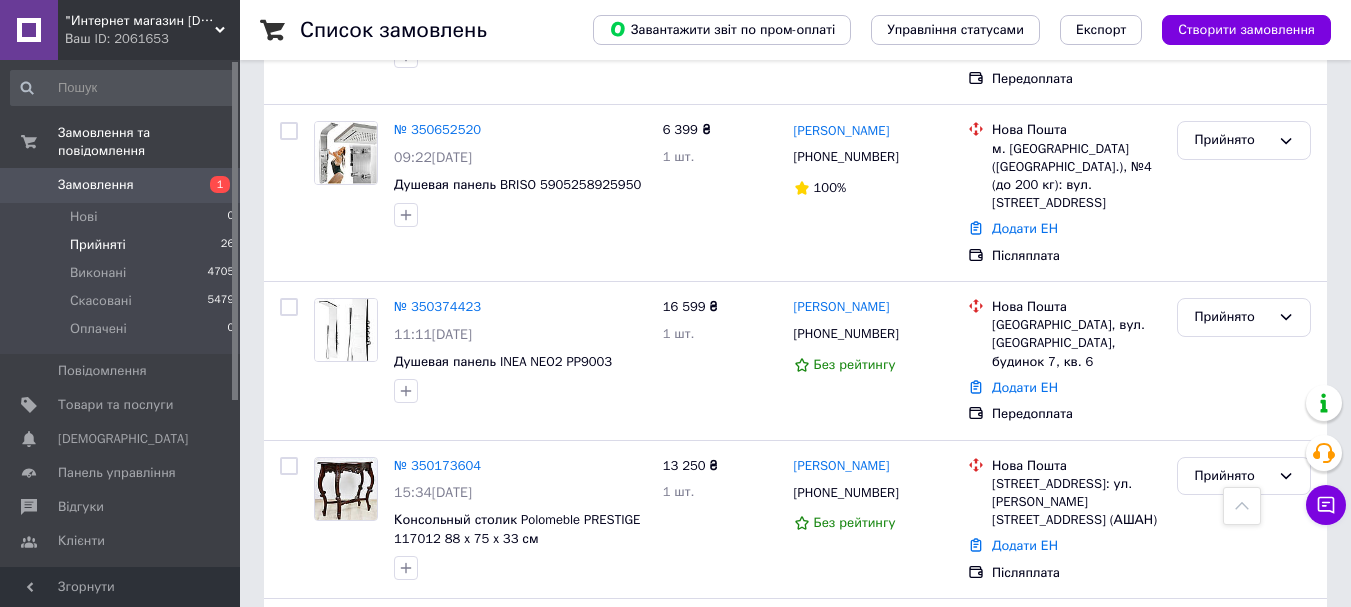 click on "№ 349995609" at bounding box center (437, 782) 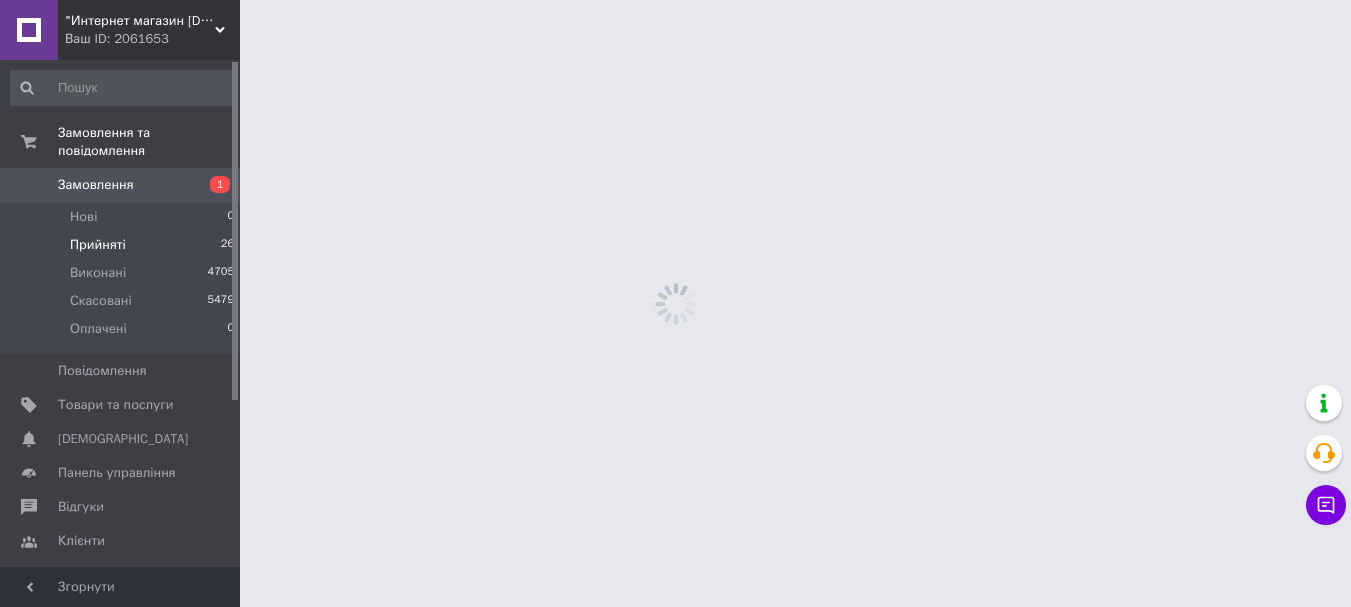 scroll, scrollTop: 0, scrollLeft: 0, axis: both 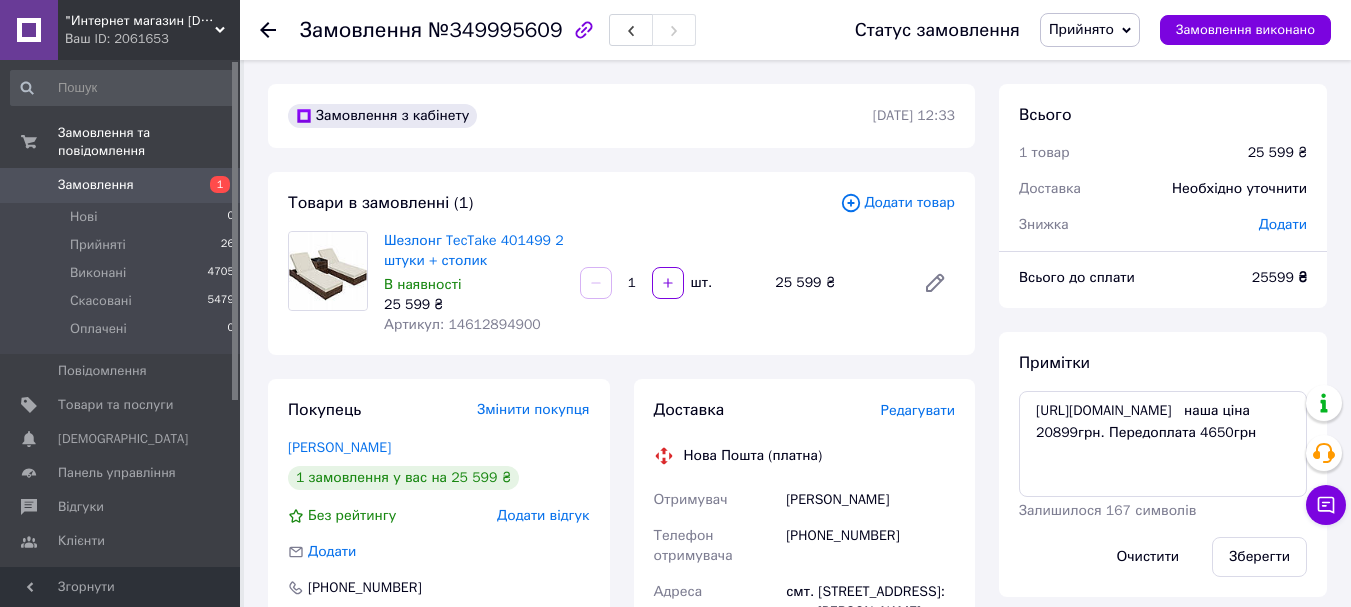 click on "Товари в замовленні (1) Додати товар Шезлонг TecTake 401499 2 штуки + столик В наявності 25 599 ₴ Артикул: 14612894900 1   шт. 25 599 ₴" at bounding box center [621, 263] 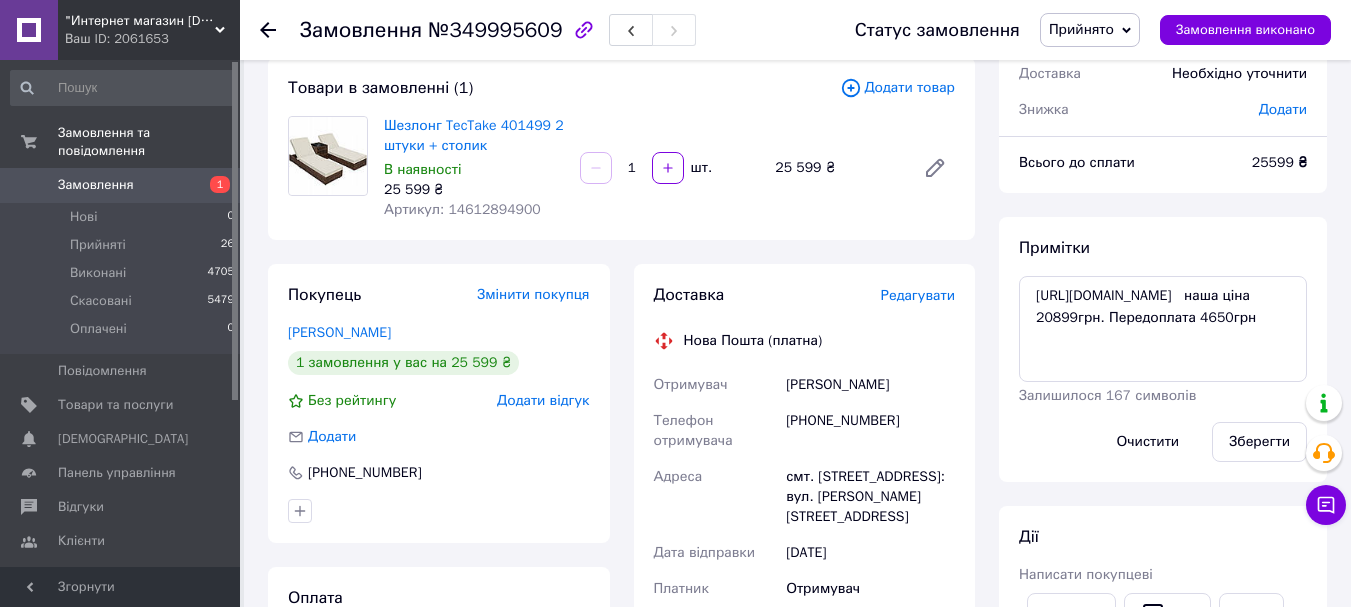 scroll, scrollTop: 0, scrollLeft: 0, axis: both 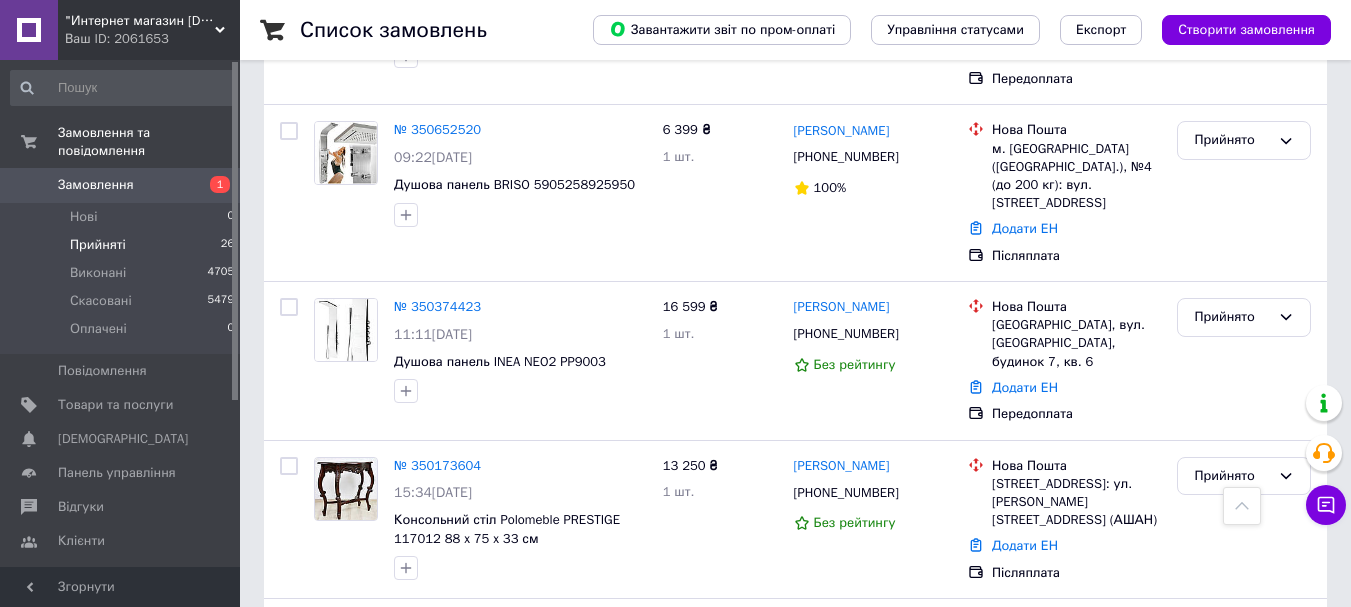 click on "№ 349995609" at bounding box center [437, 782] 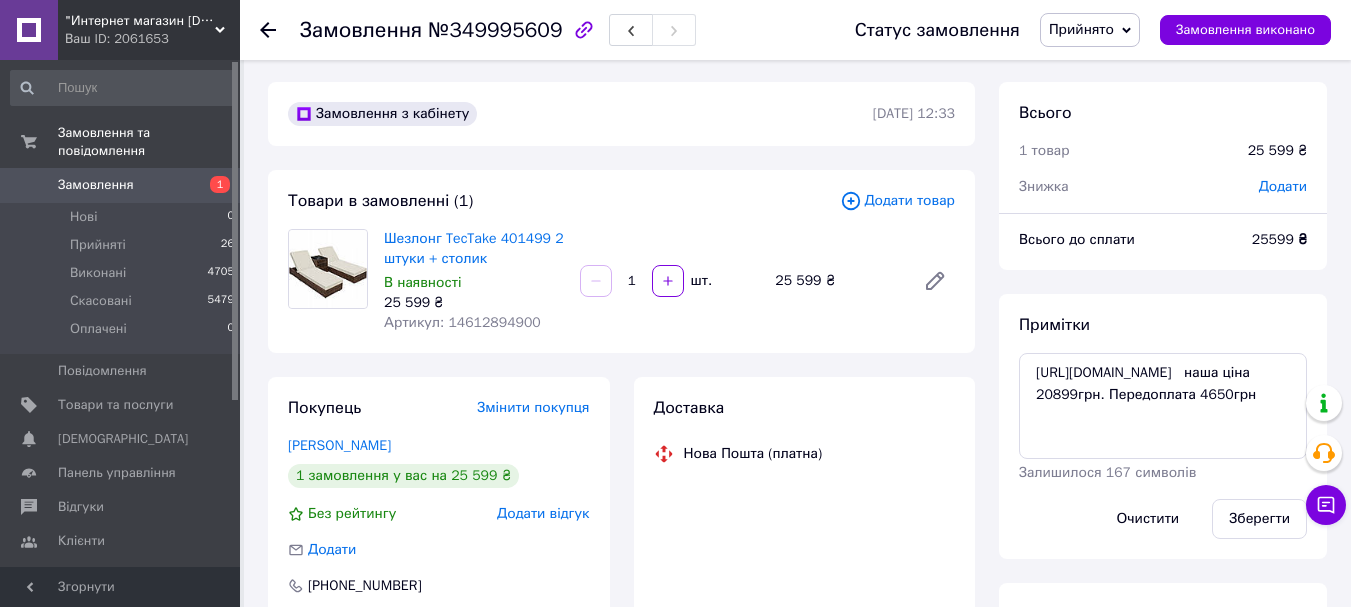 scroll, scrollTop: 0, scrollLeft: 0, axis: both 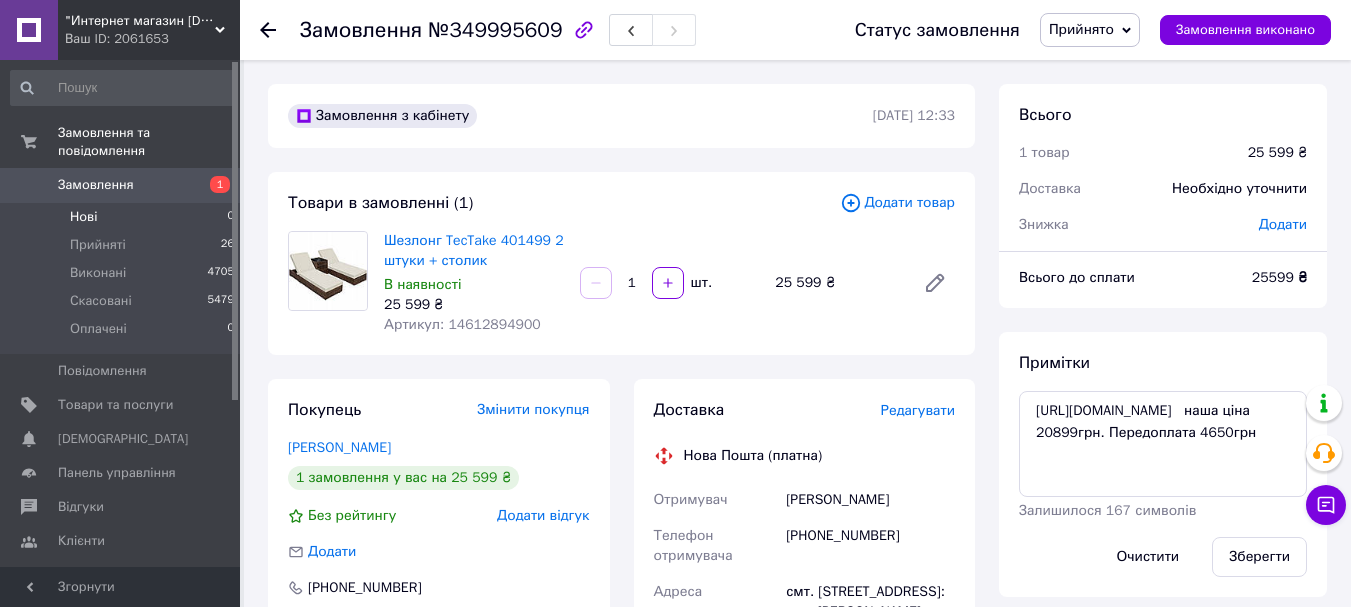 click on "Нові 0" at bounding box center [123, 217] 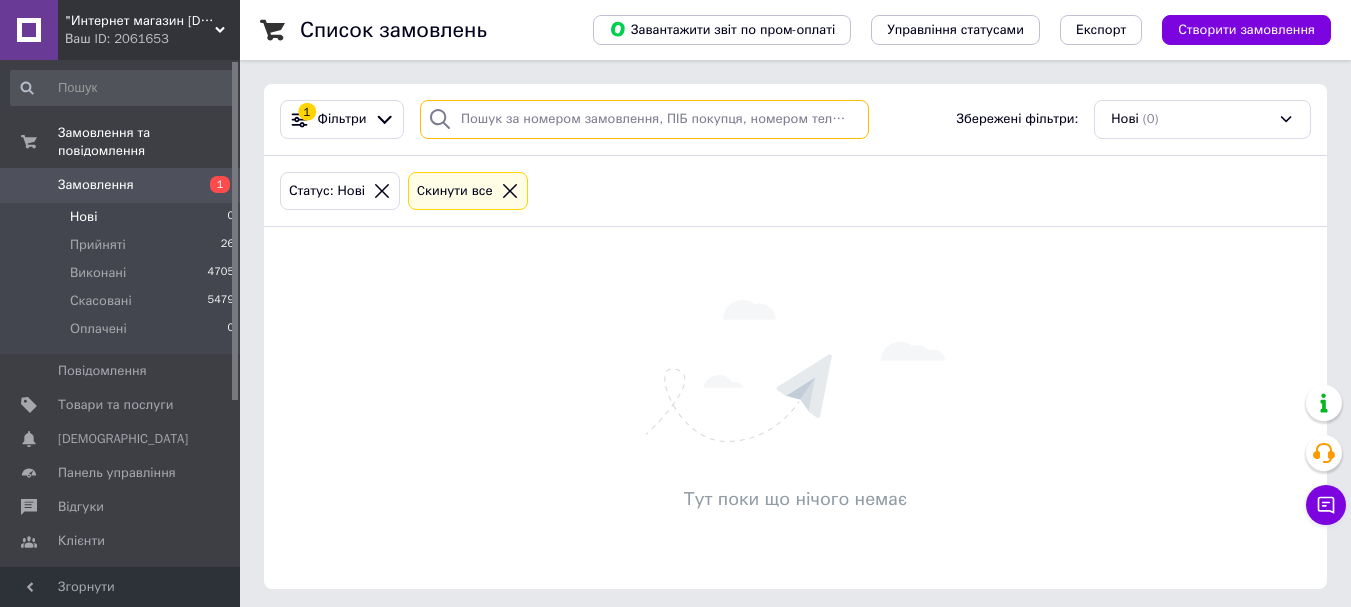 click at bounding box center [644, 119] 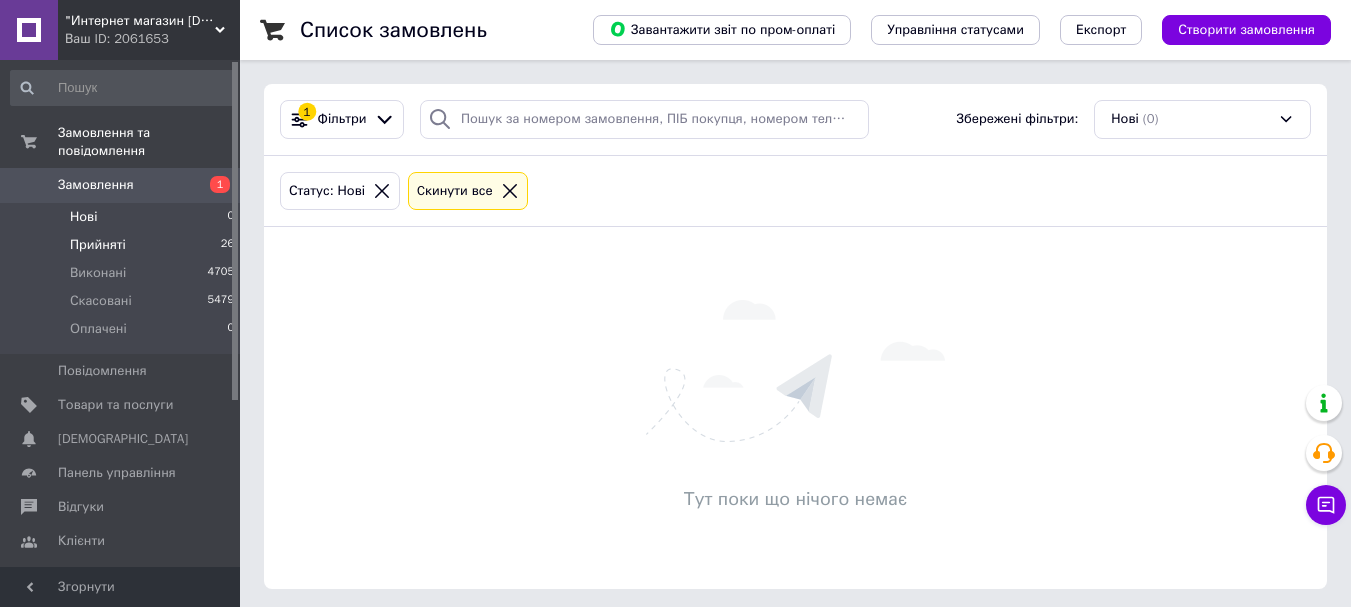 click on "Прийняті 26" at bounding box center [123, 245] 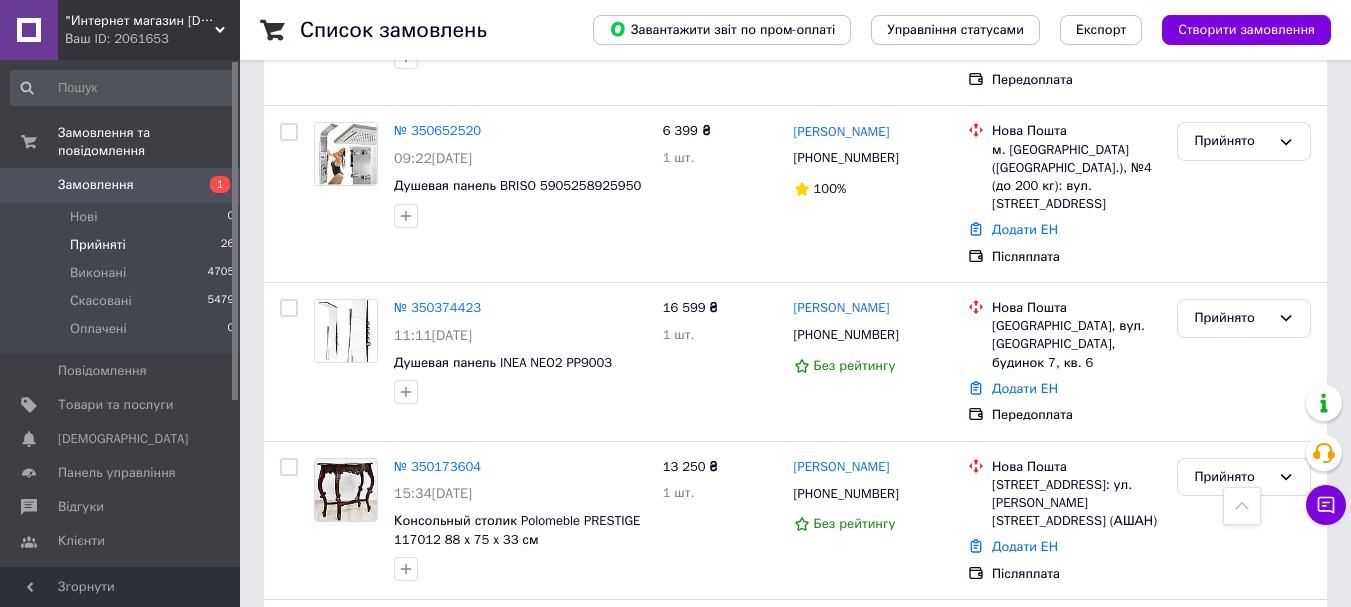 scroll, scrollTop: 4001, scrollLeft: 0, axis: vertical 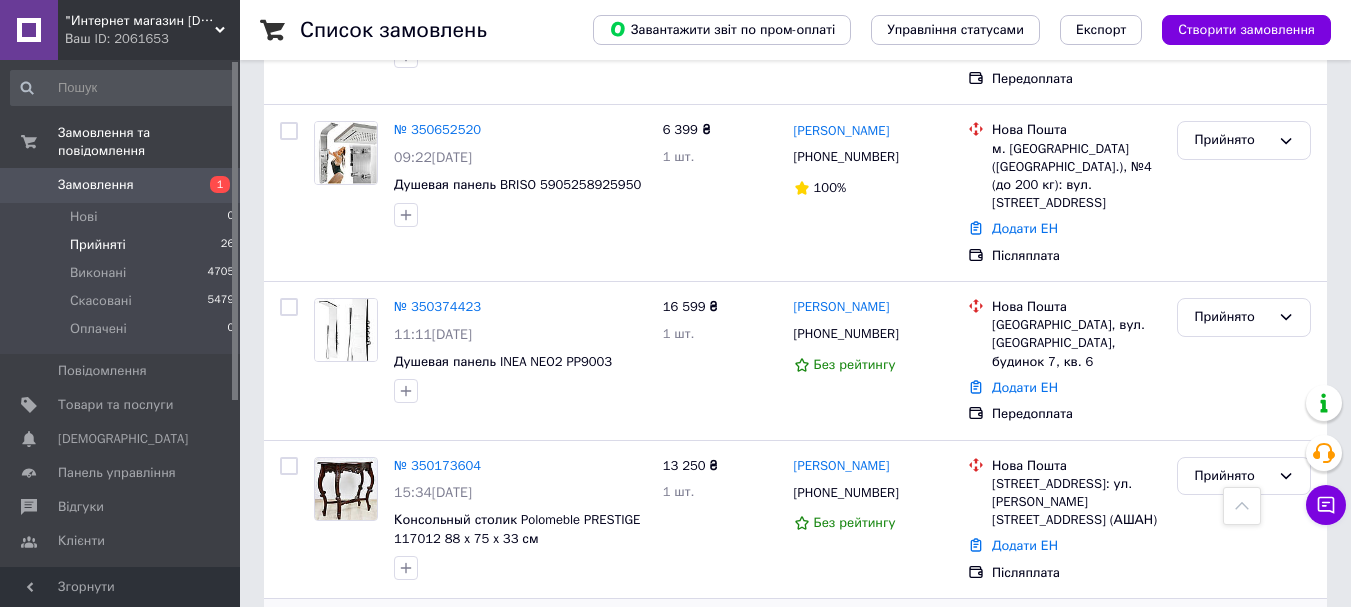 click on "№ 350150765" at bounding box center (437, 623) 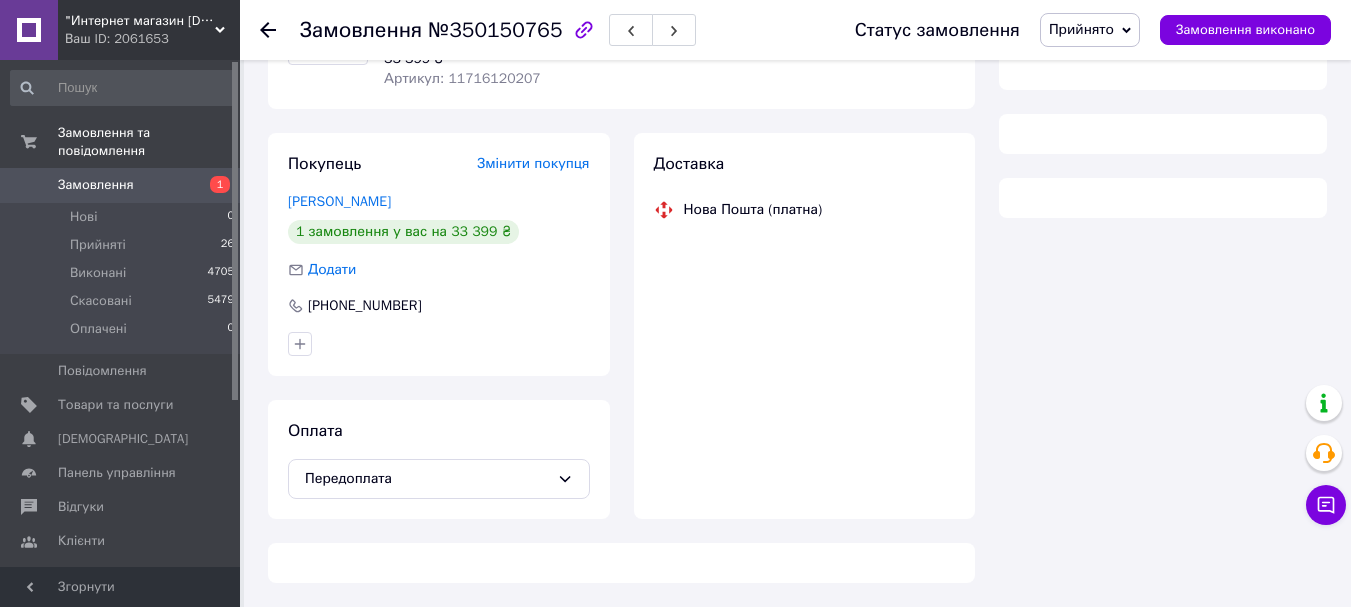 scroll, scrollTop: 246, scrollLeft: 0, axis: vertical 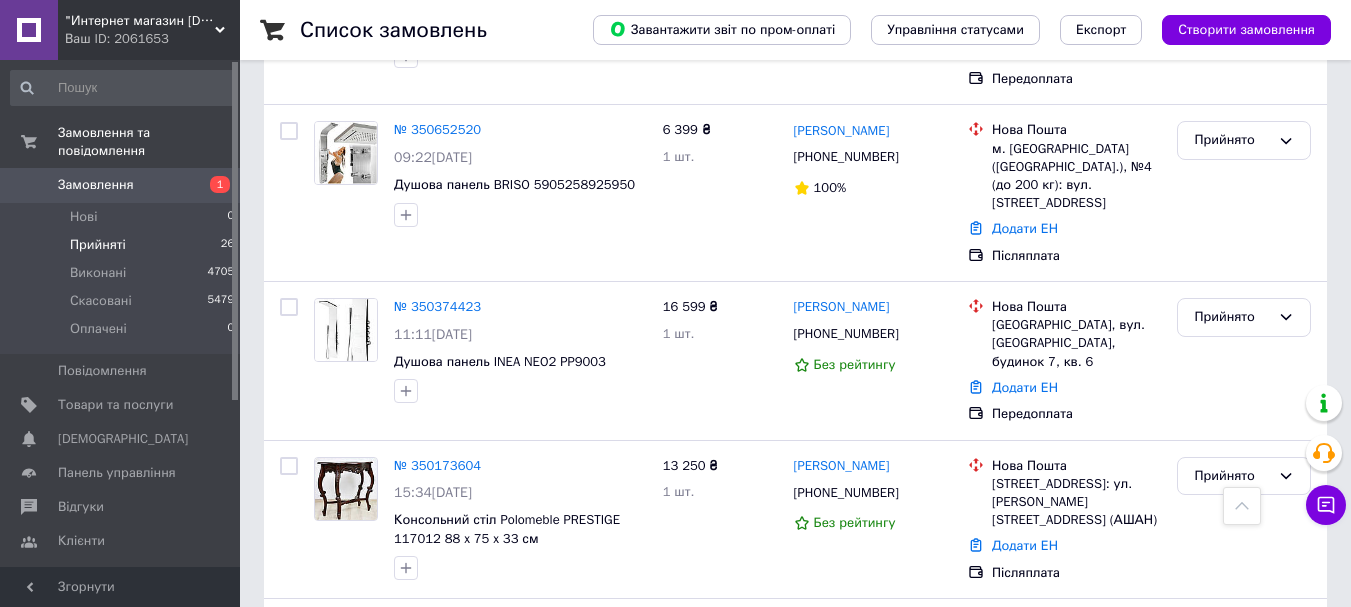 click on "№ 349995609 12:33, 26.06.2025 Шезлонг TecTake 401499 2 штуки + столик 25 599 ₴ 1 шт. Сергій Майборода +380508501734 Без рейтингу Нова Пошта смт. Чабани (Київська обл.), №1: вул. Покровська, 5а Додати ЕН Передоплата Прийнято" at bounding box center [795, 837] 